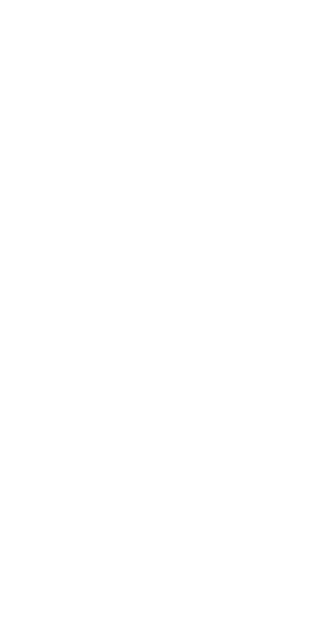 scroll, scrollTop: 0, scrollLeft: 0, axis: both 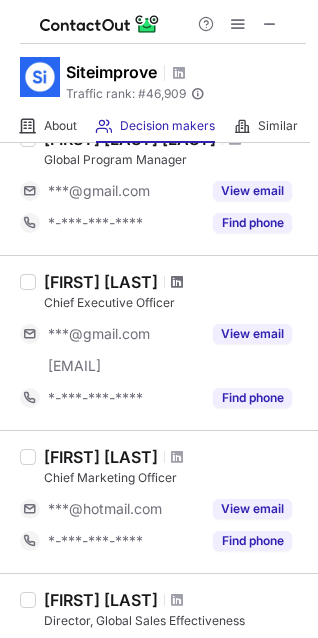 click at bounding box center [177, 282] 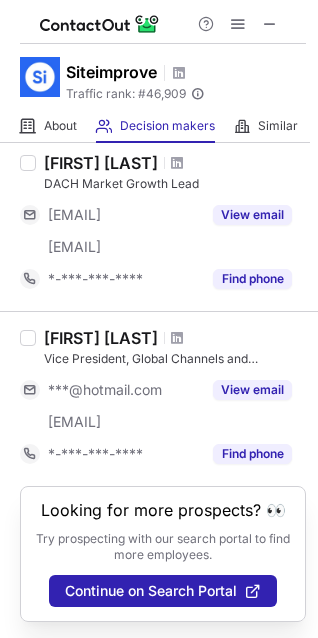scroll, scrollTop: 1430, scrollLeft: 0, axis: vertical 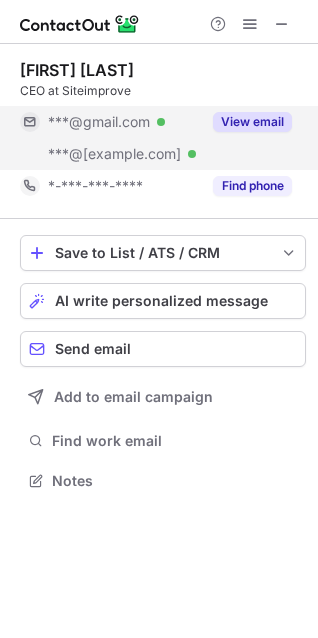 click on "View email" at bounding box center (252, 122) 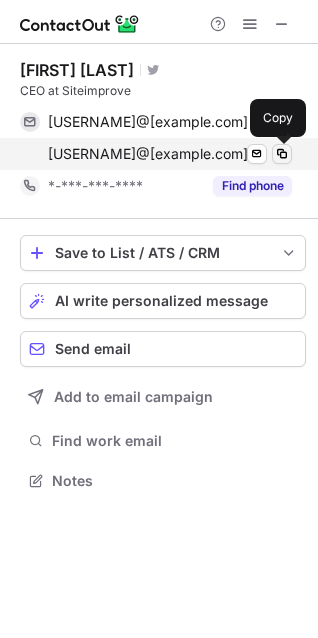 click at bounding box center [282, 154] 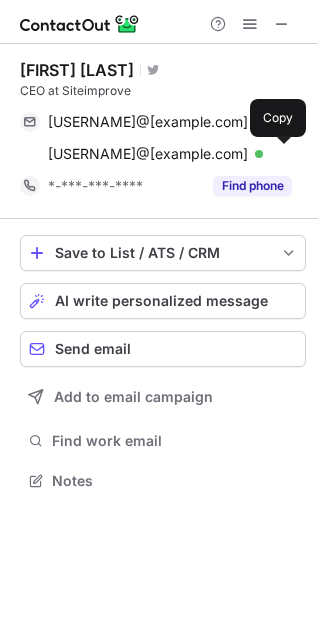 type 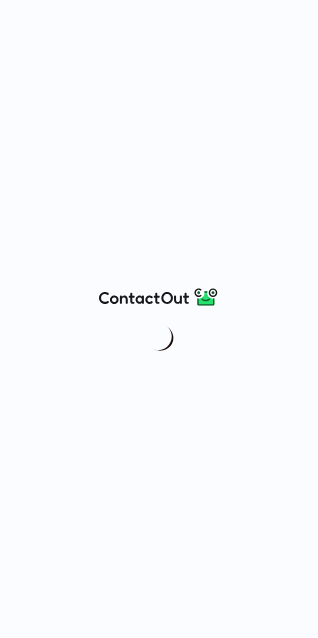 scroll, scrollTop: 0, scrollLeft: 0, axis: both 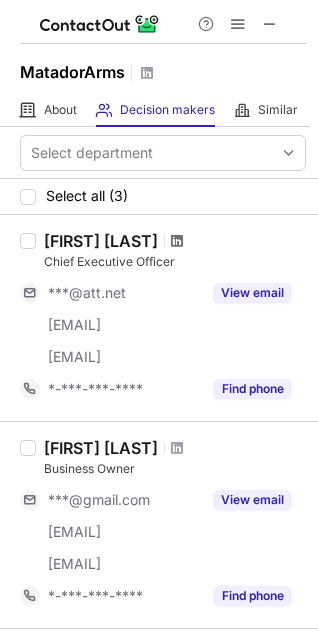 click at bounding box center [177, 241] 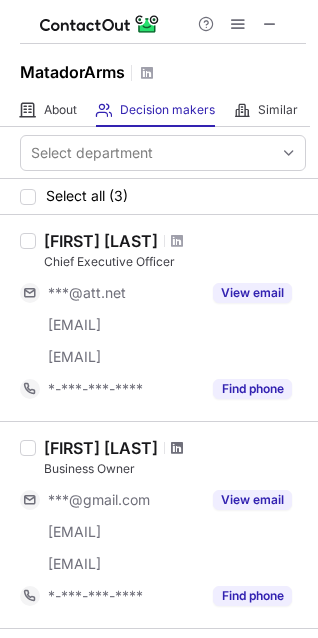 click at bounding box center (177, 448) 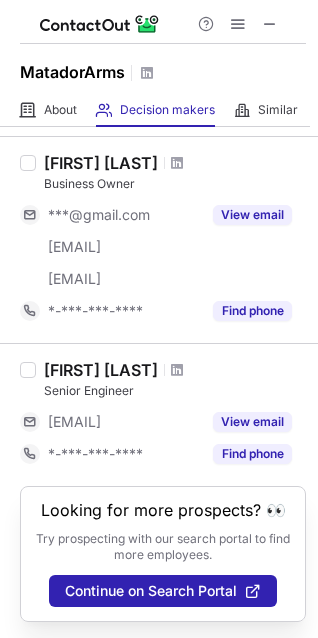 scroll, scrollTop: 0, scrollLeft: 0, axis: both 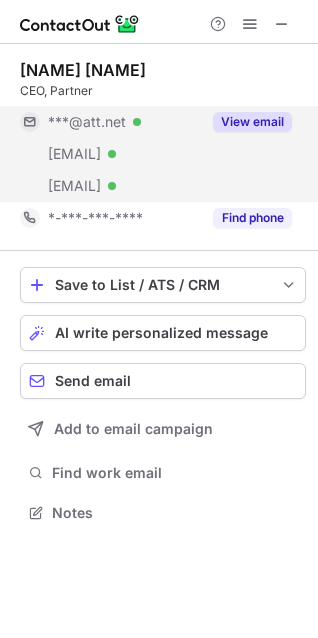 click on "View email" at bounding box center [252, 122] 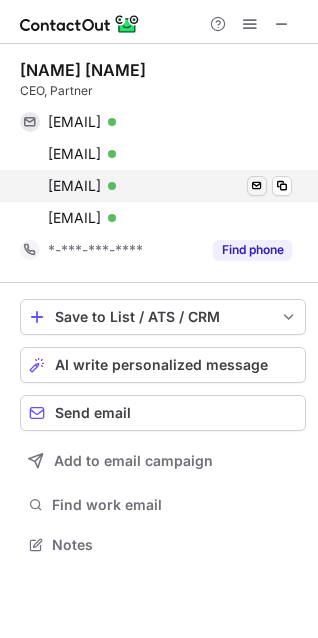scroll, scrollTop: 10, scrollLeft: 10, axis: both 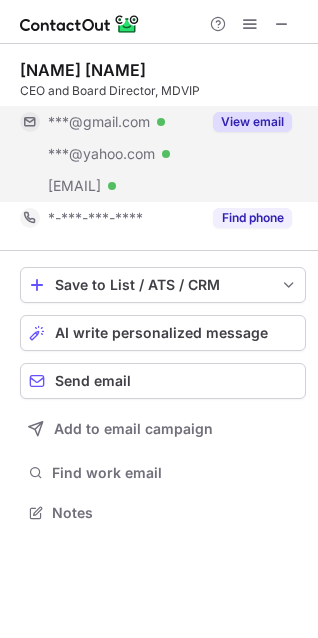 click on "View email" at bounding box center (252, 122) 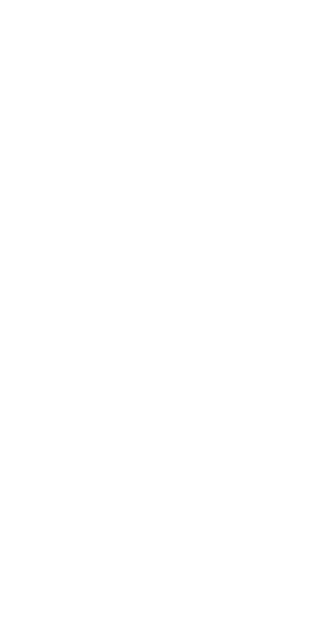 scroll, scrollTop: 0, scrollLeft: 0, axis: both 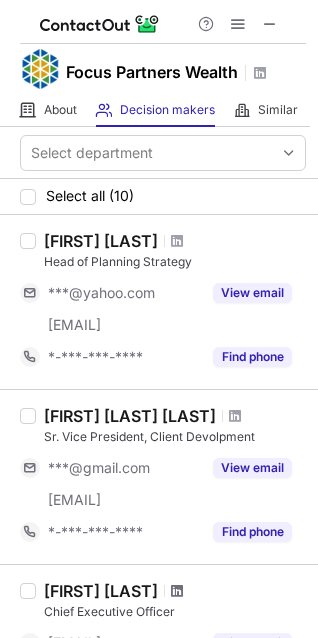 click at bounding box center (177, 591) 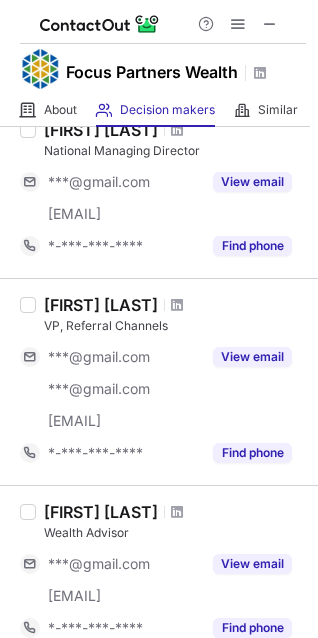 scroll, scrollTop: 895, scrollLeft: 0, axis: vertical 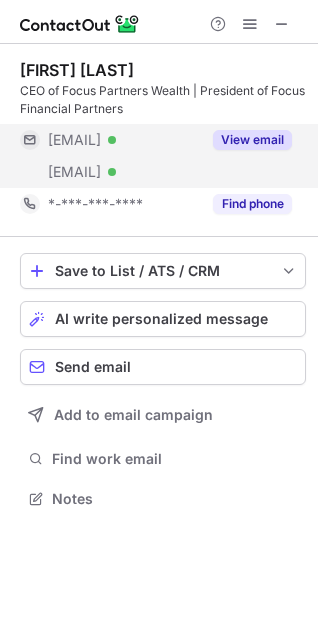 click on "View email" at bounding box center [252, 140] 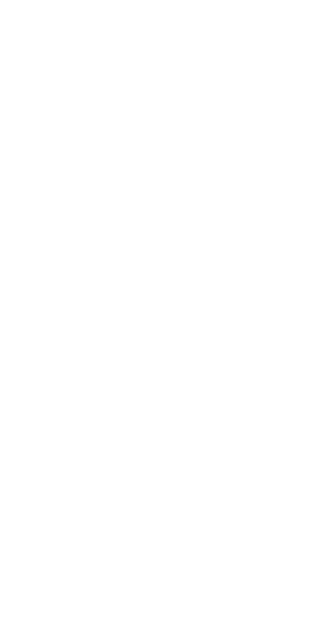 scroll, scrollTop: 0, scrollLeft: 0, axis: both 